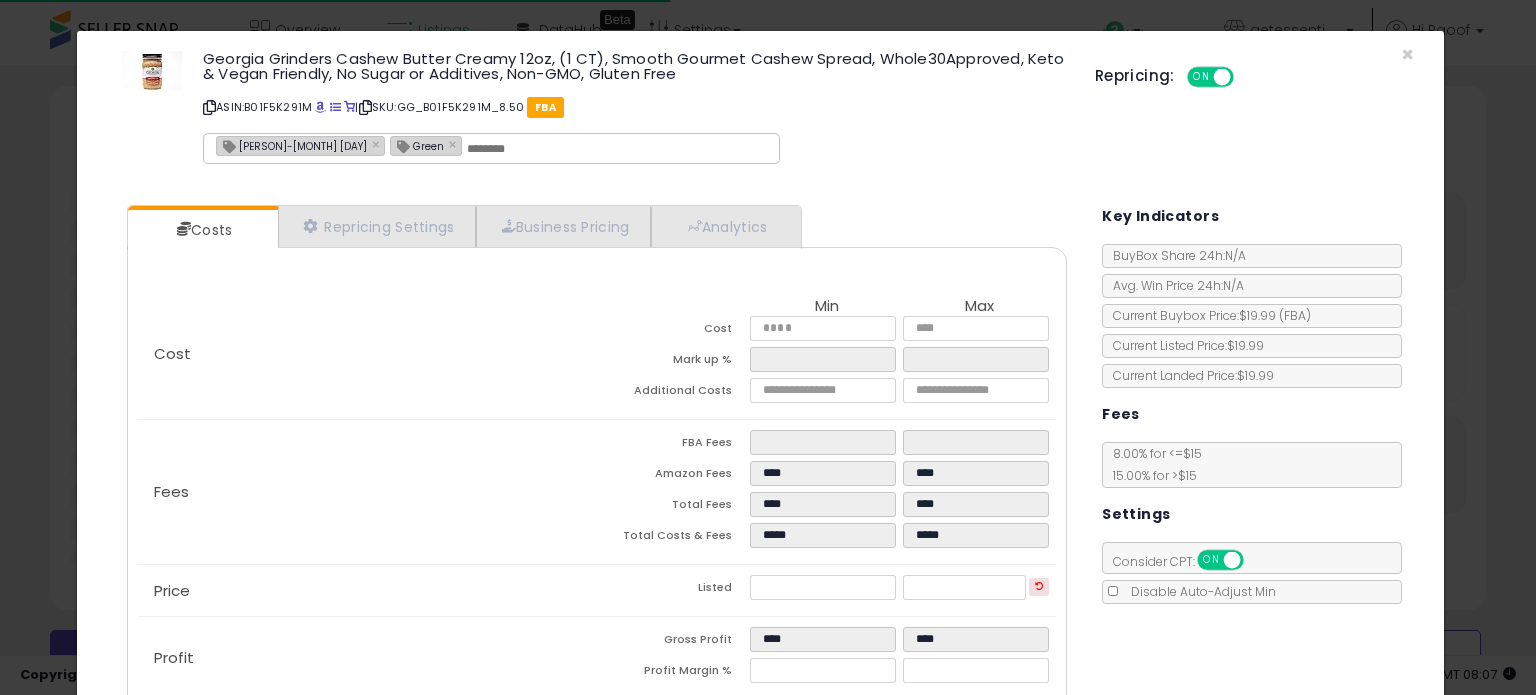 select on "**" 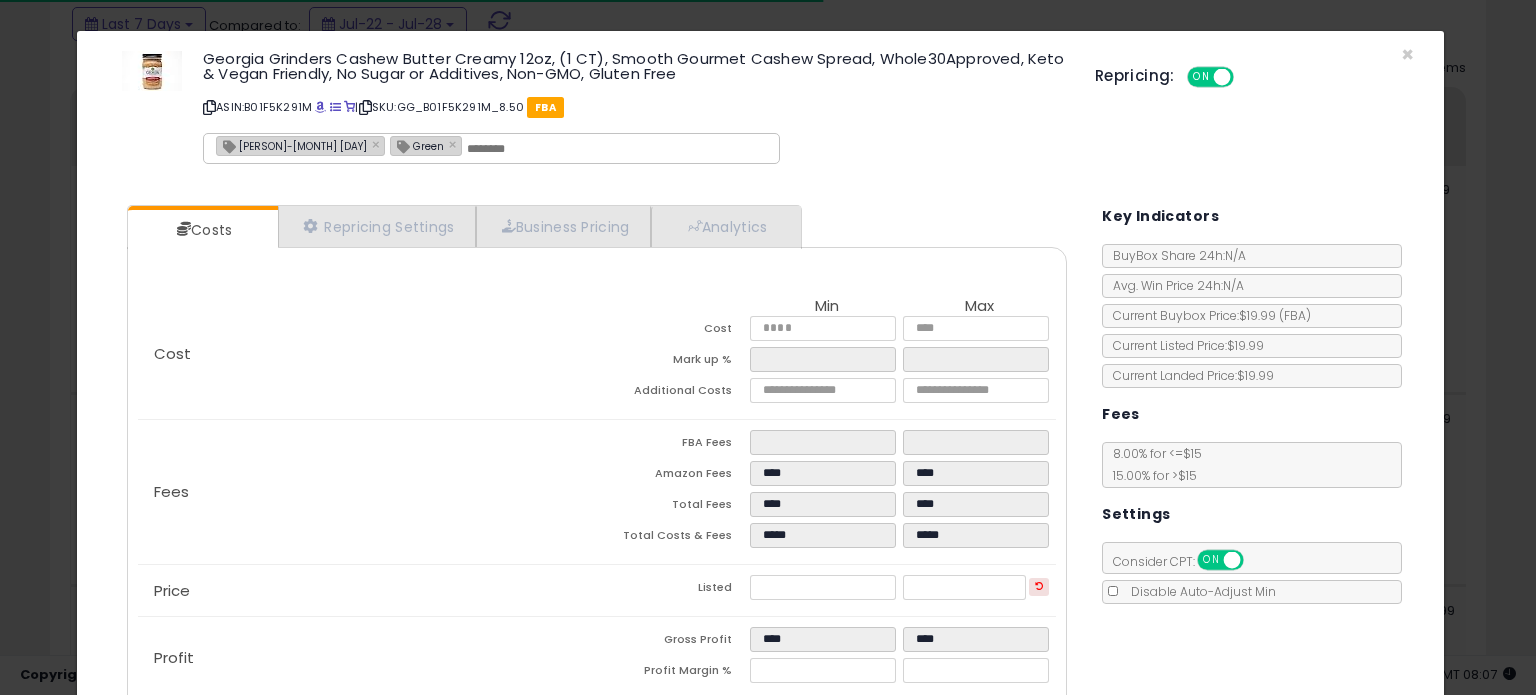 scroll, scrollTop: 884, scrollLeft: 0, axis: vertical 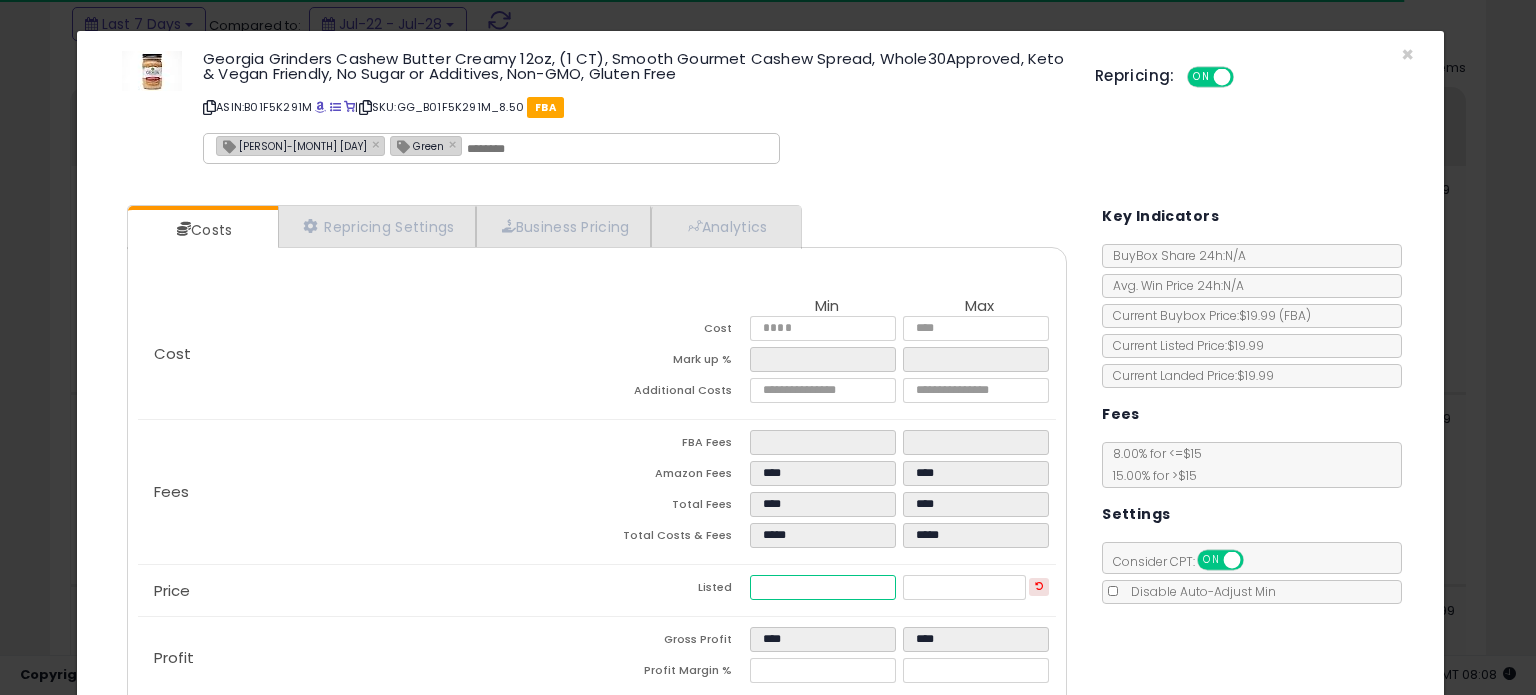 drag, startPoint x: 765, startPoint y: 593, endPoint x: 495, endPoint y: 613, distance: 270.73972 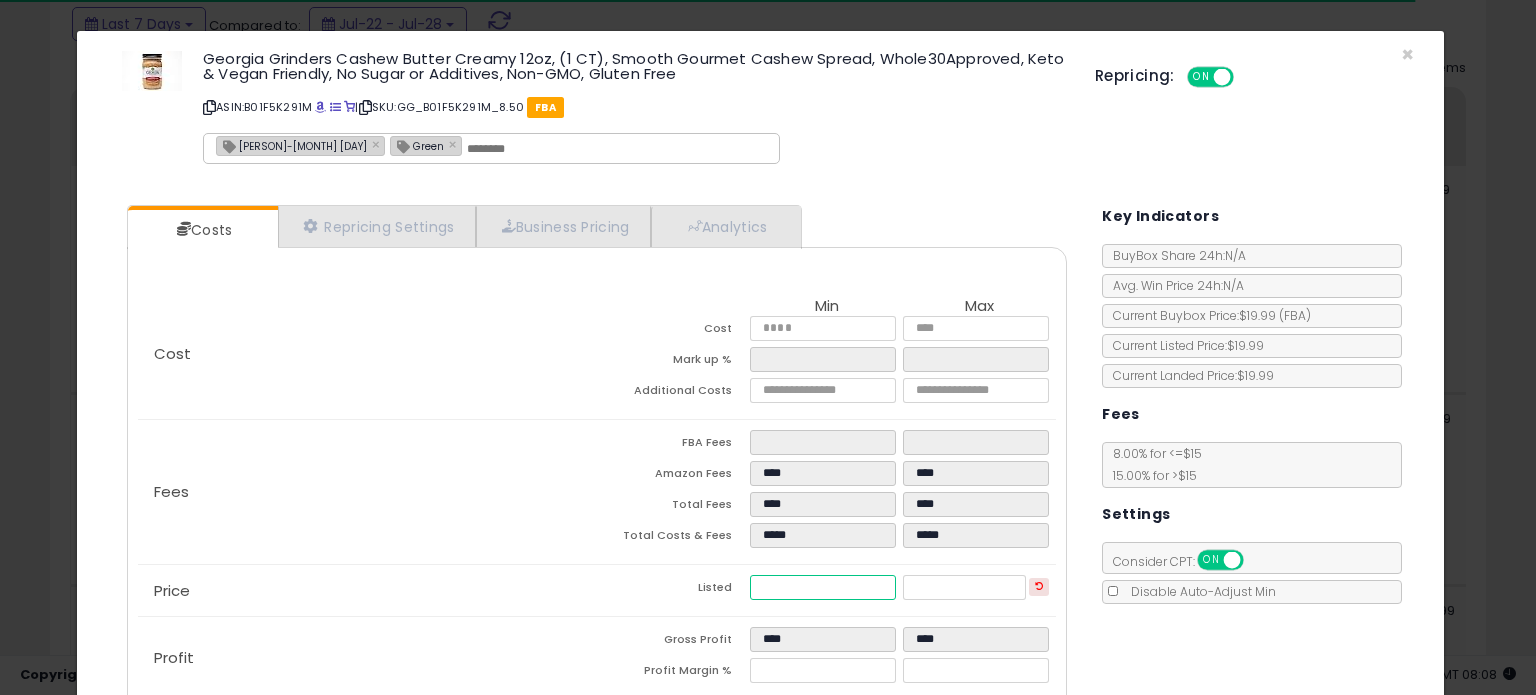 type on "*" 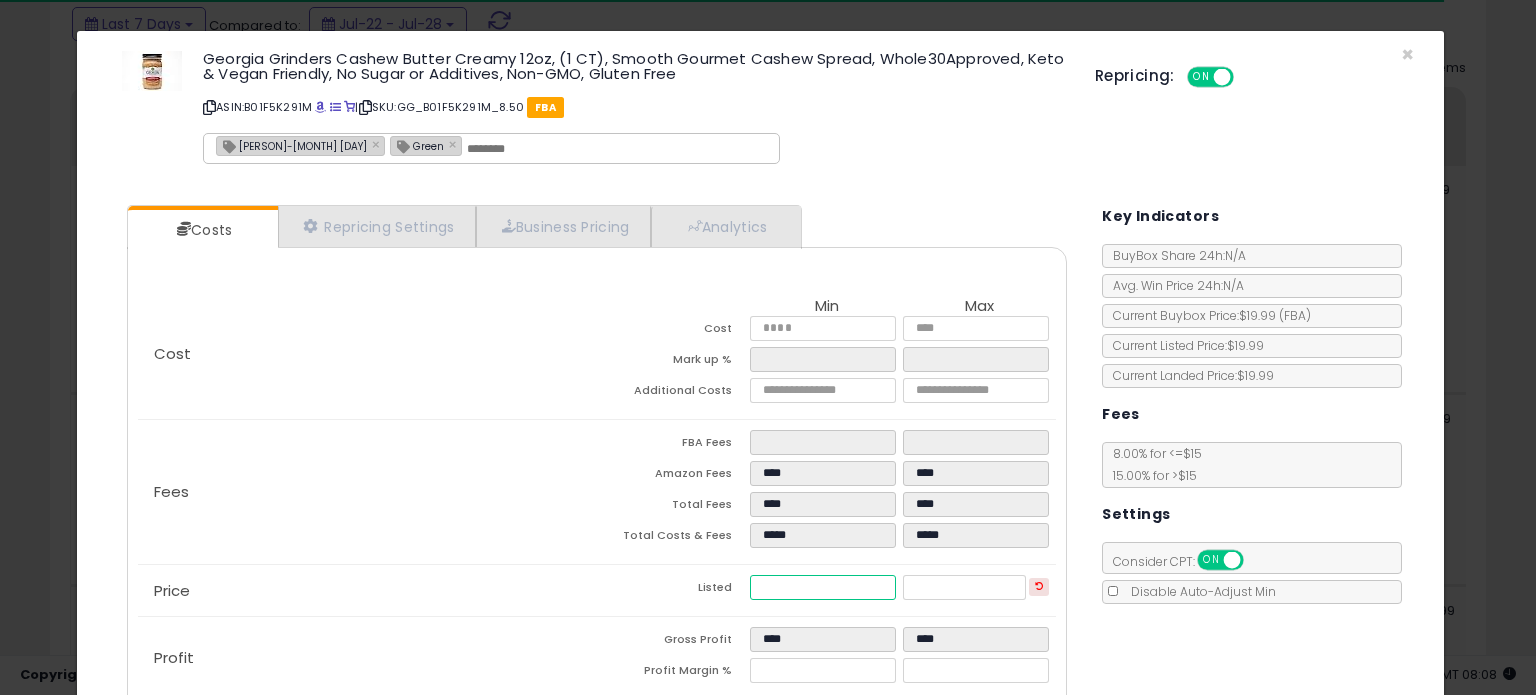 type on "****" 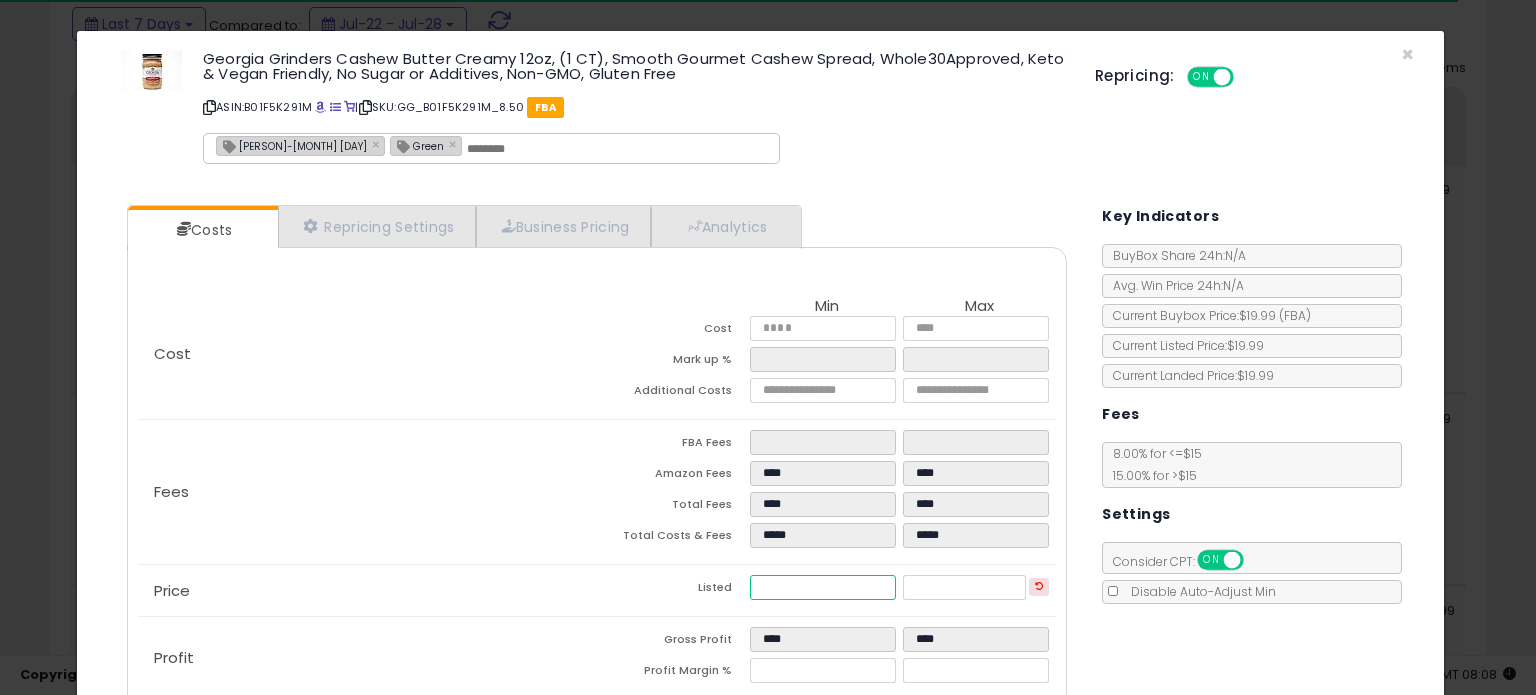 type on "****" 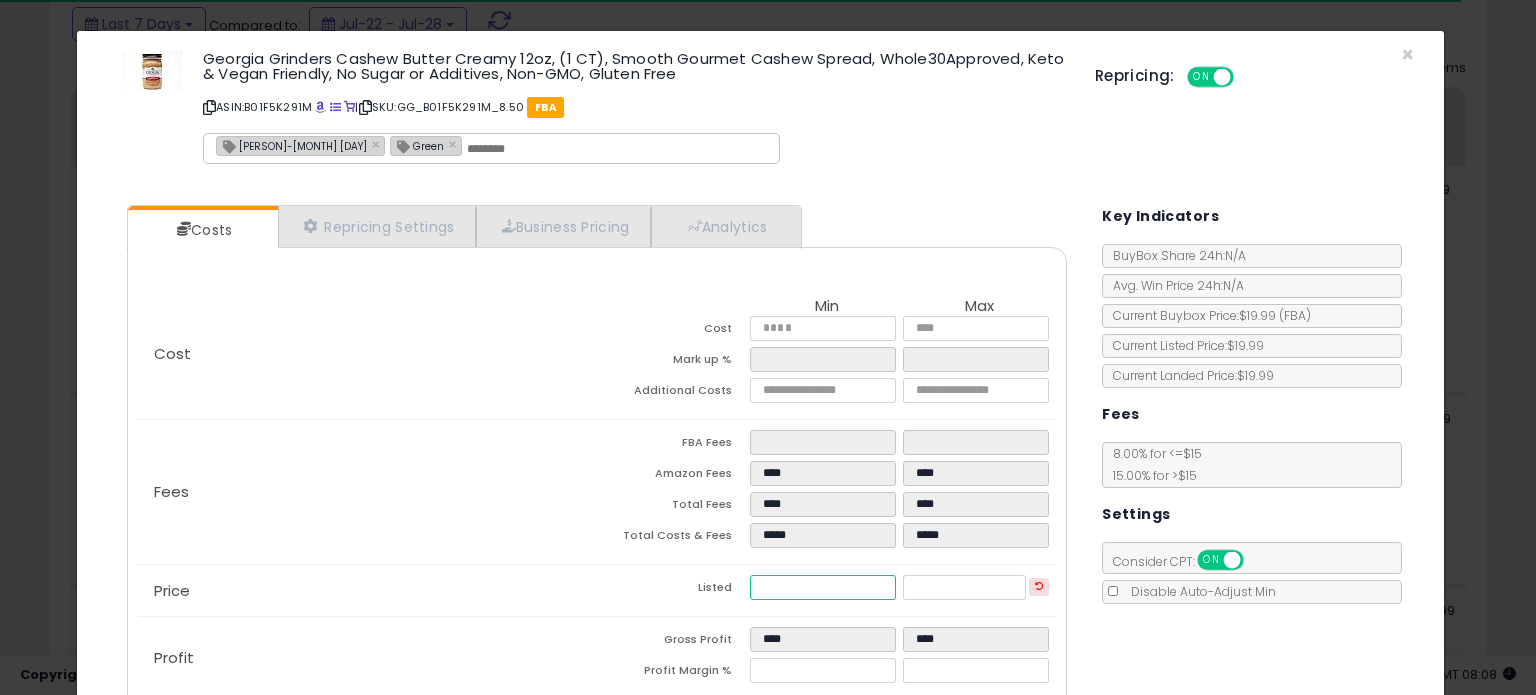 type on "*****" 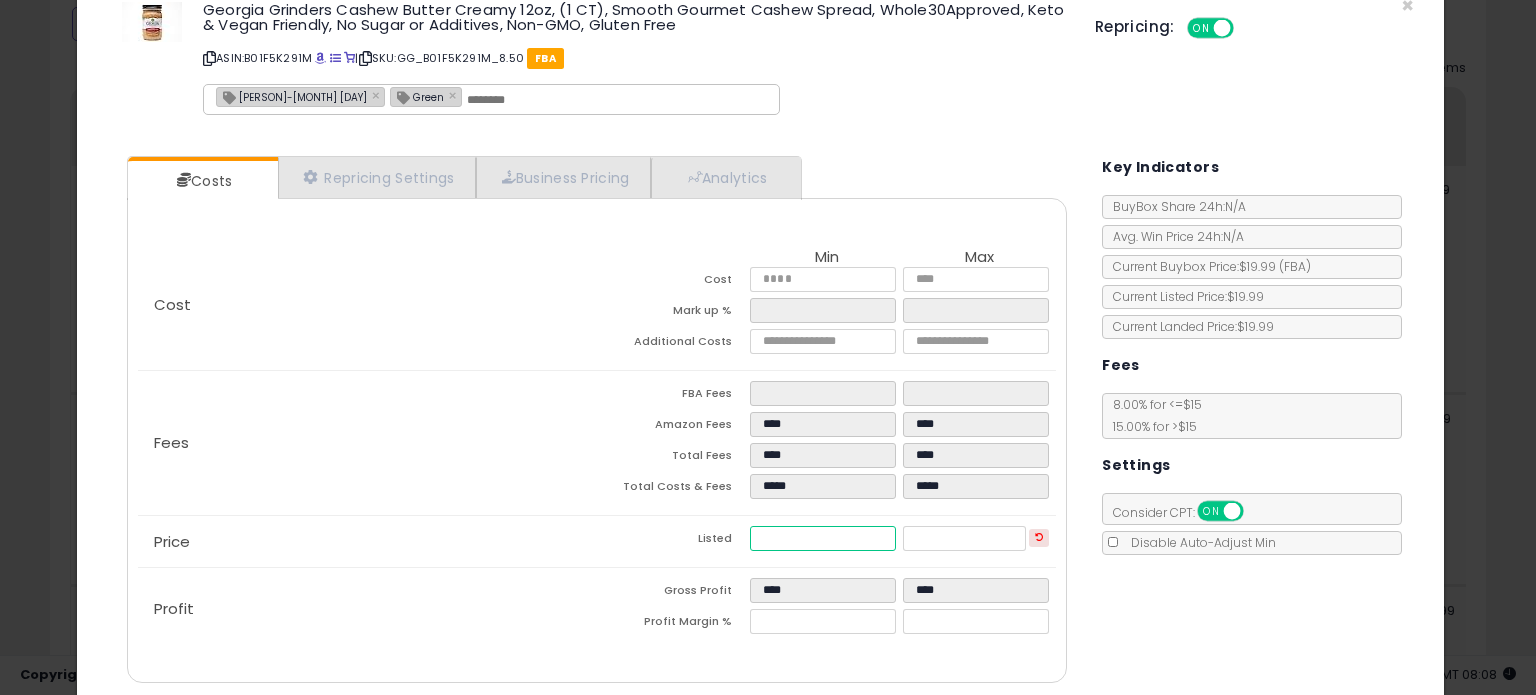 scroll, scrollTop: 120, scrollLeft: 0, axis: vertical 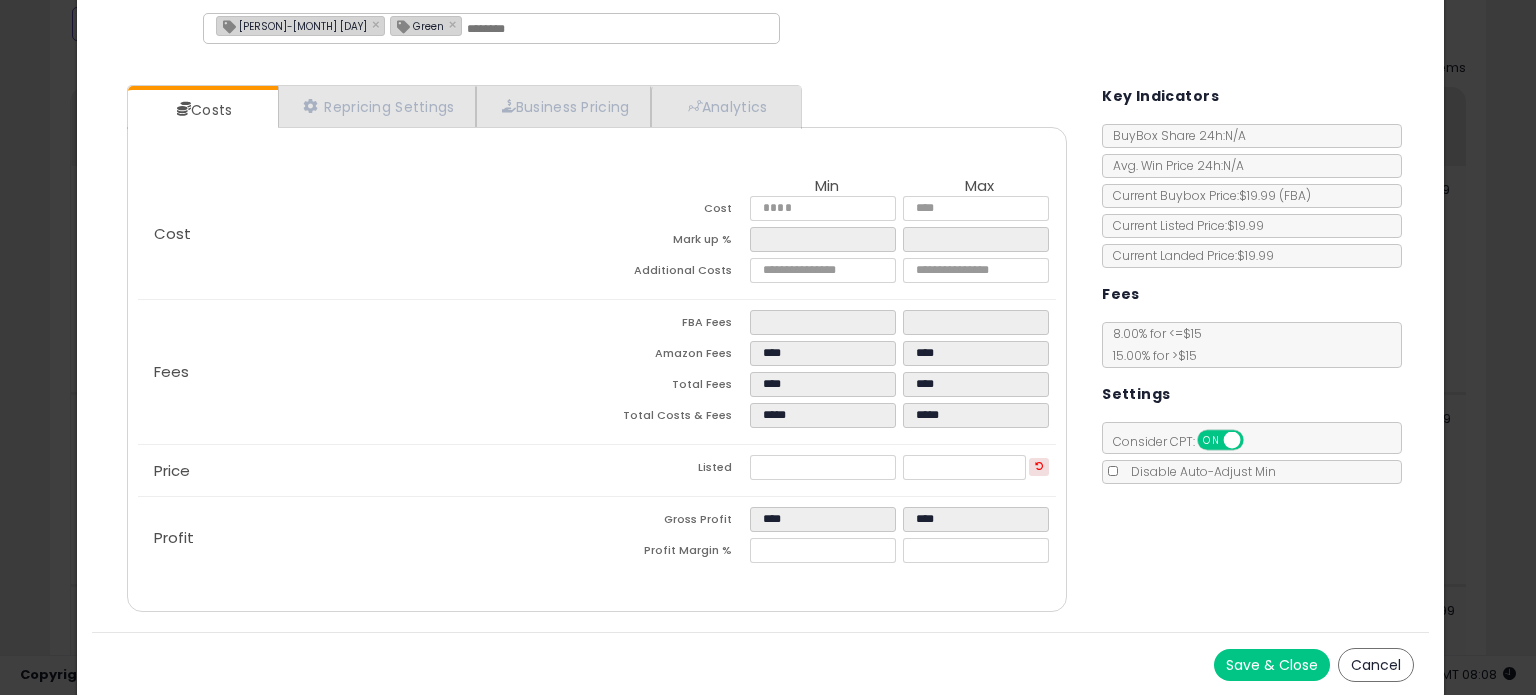 click on "Save & Close" at bounding box center (1272, 665) 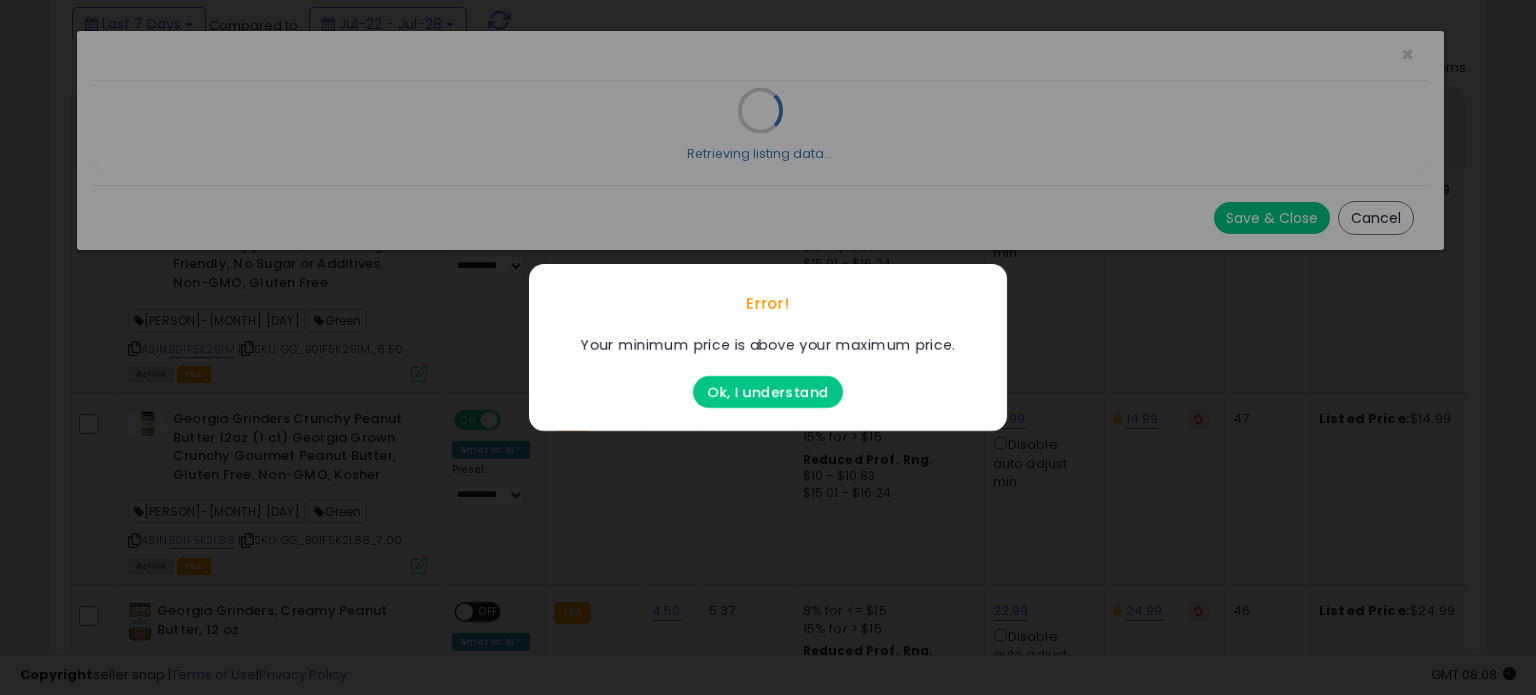 click on "Ok, I understand" at bounding box center [768, 392] 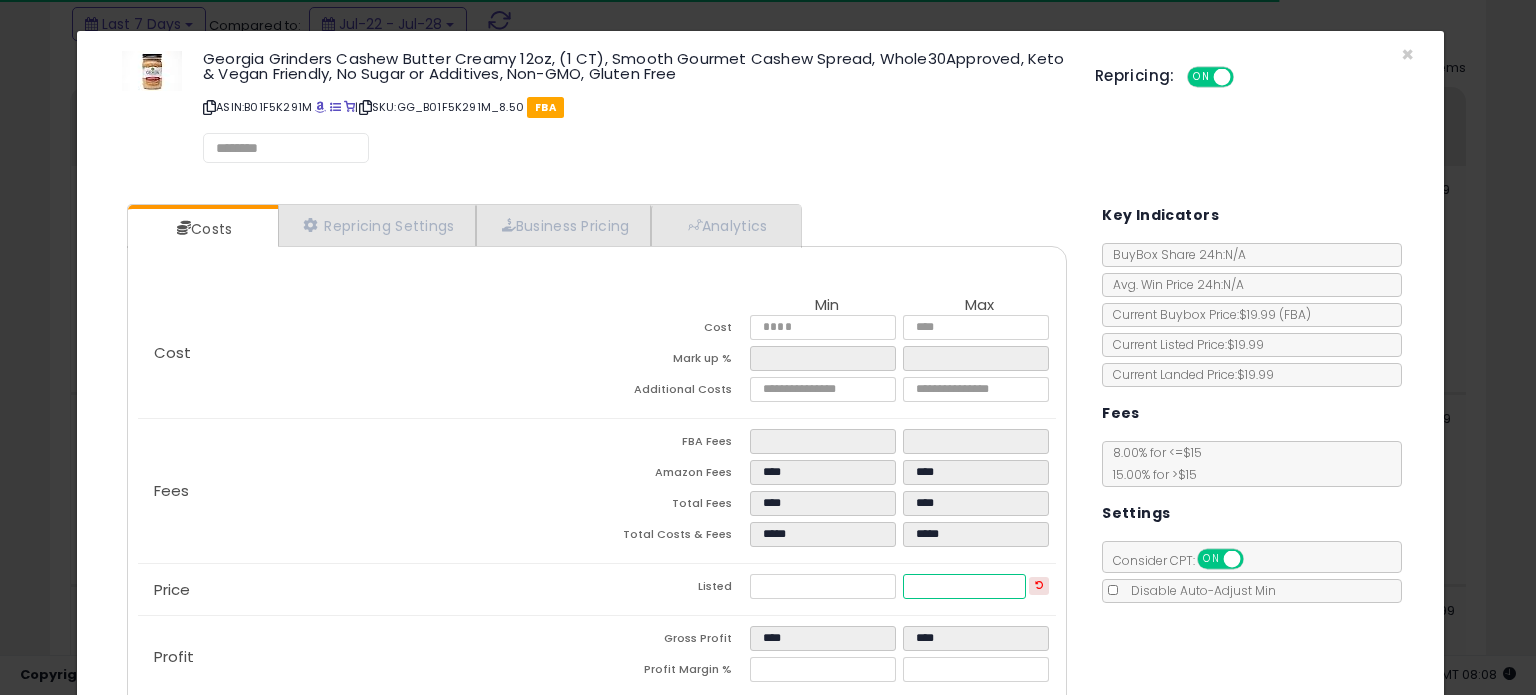 drag, startPoint x: 952, startPoint y: 585, endPoint x: 666, endPoint y: 592, distance: 286.08566 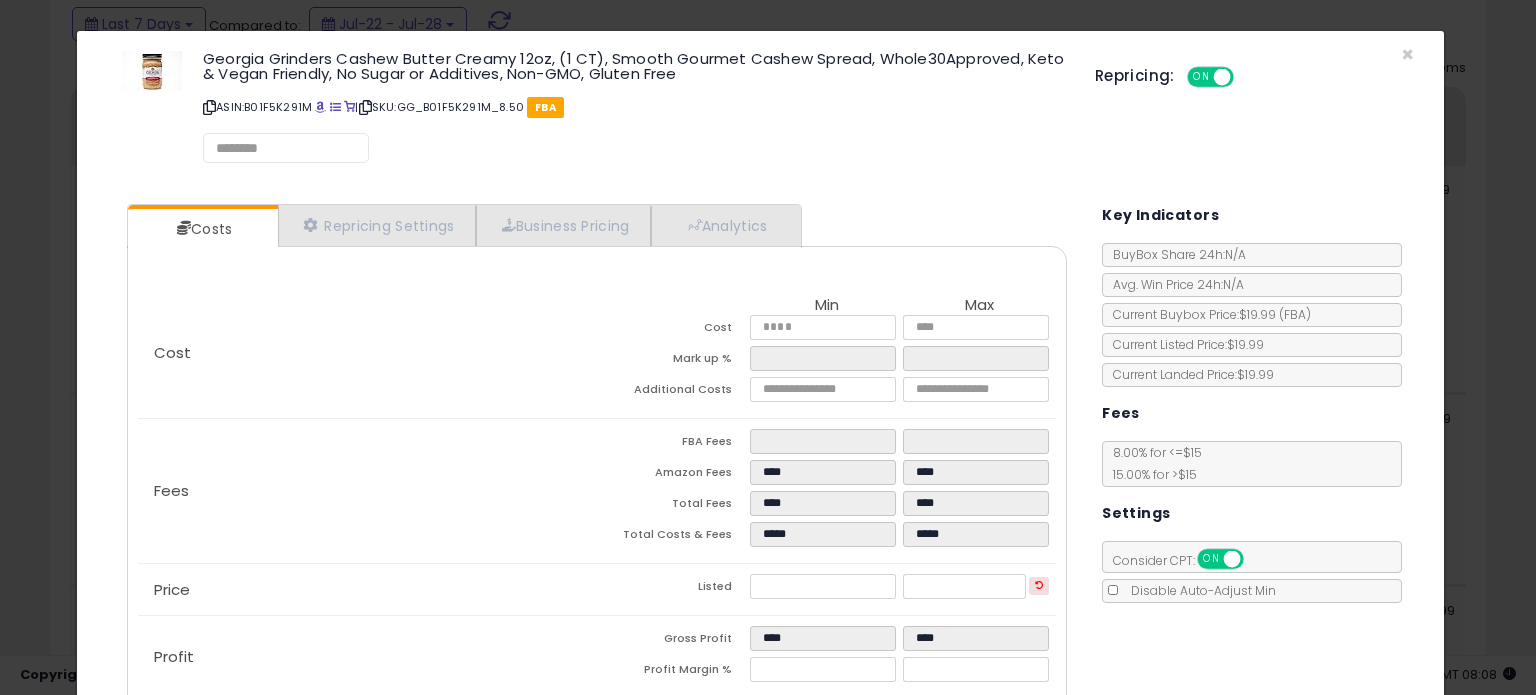 click at bounding box center (209, 107) 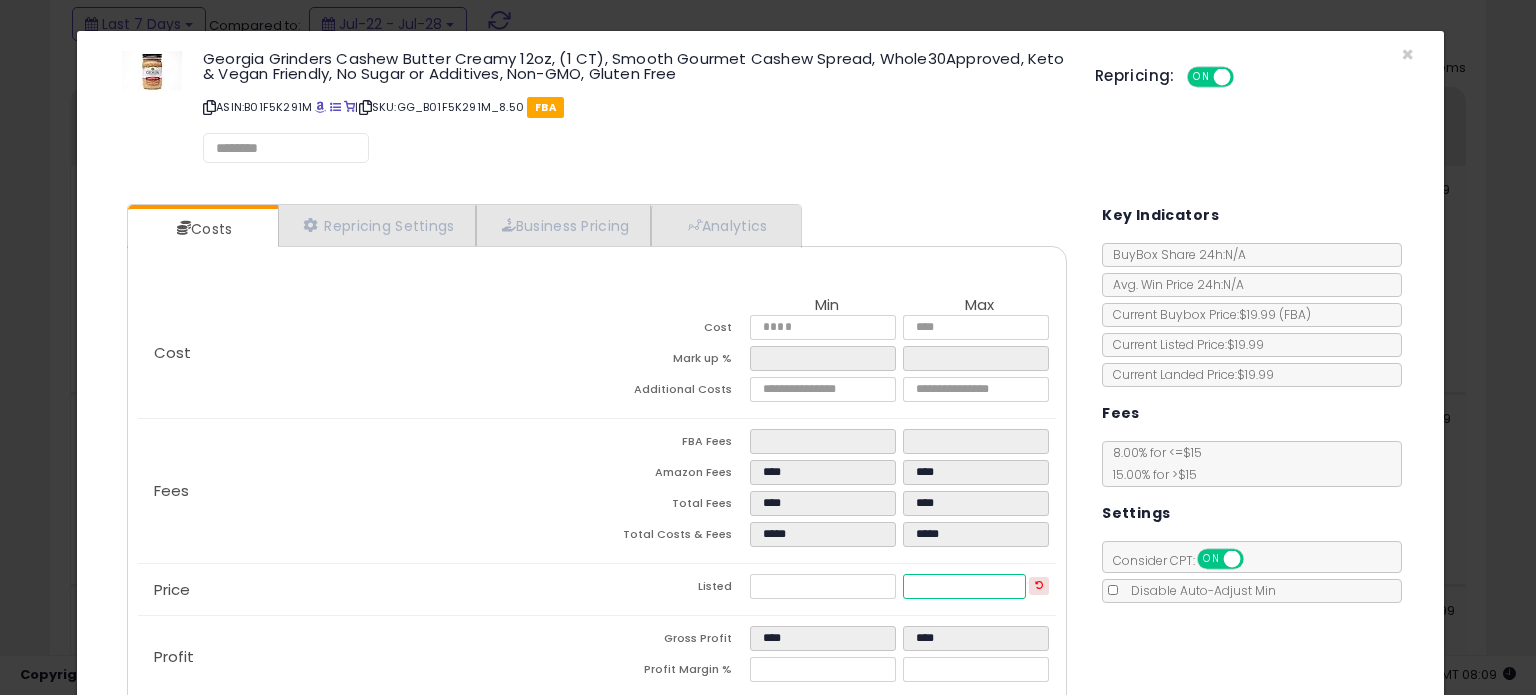 click on "Cost
Min
Max
Cost
****
****
Mark up %
*****
*****
Additional Costs
****
****
Fees" at bounding box center [597, 492] 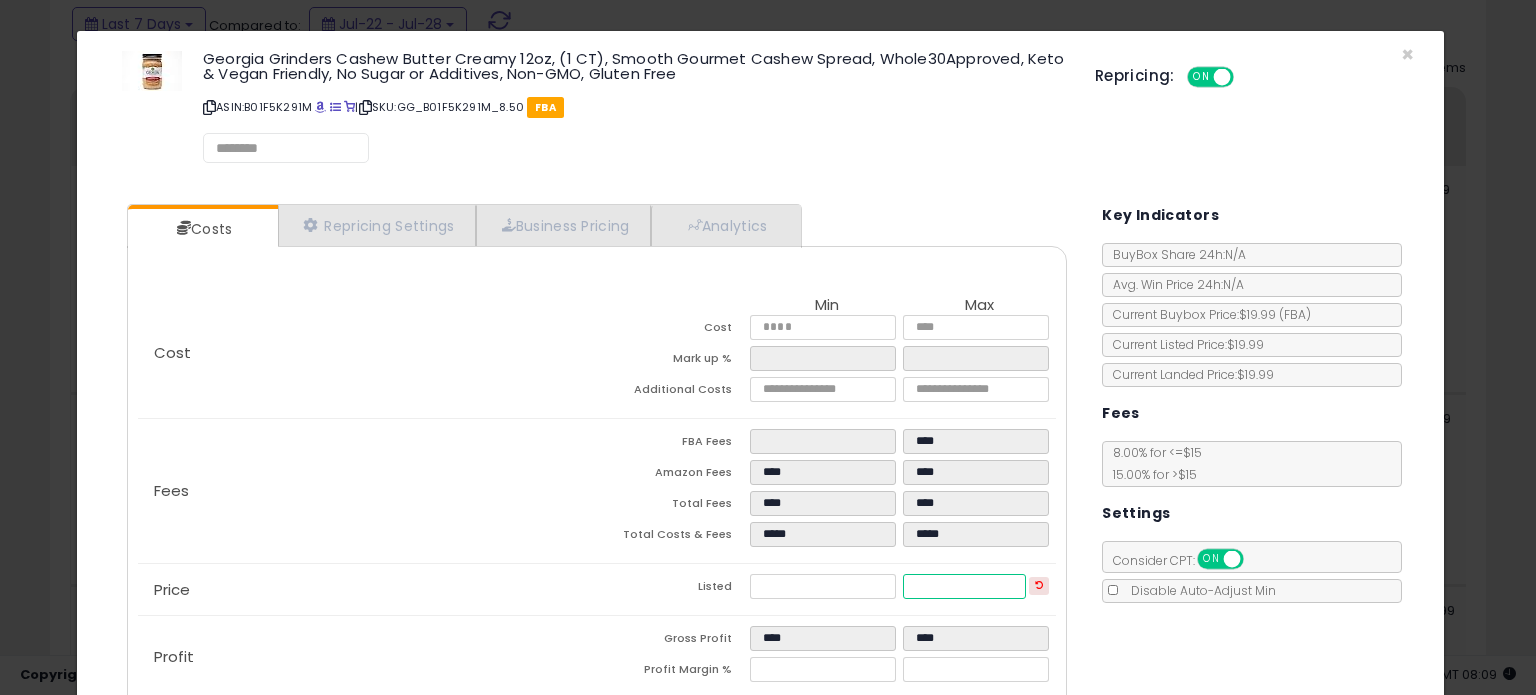 type on "****" 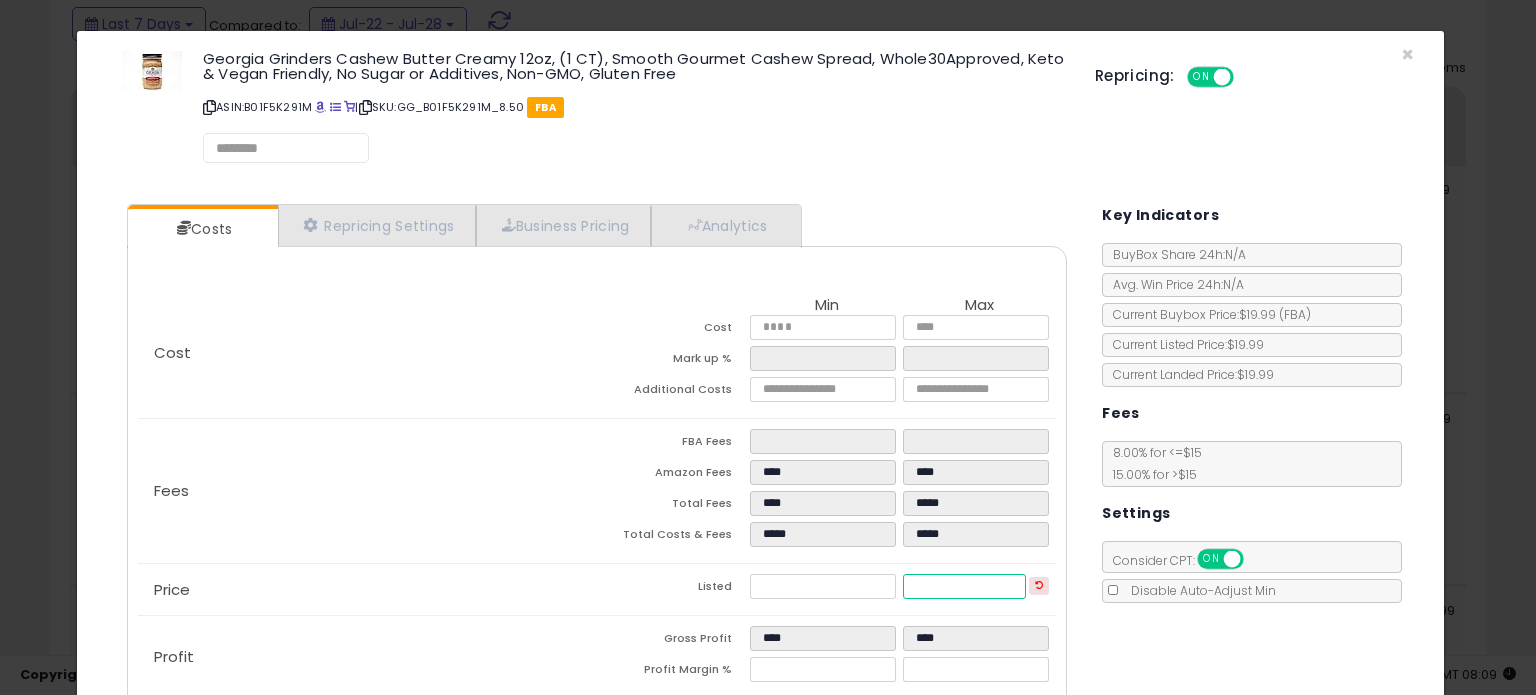type on "****" 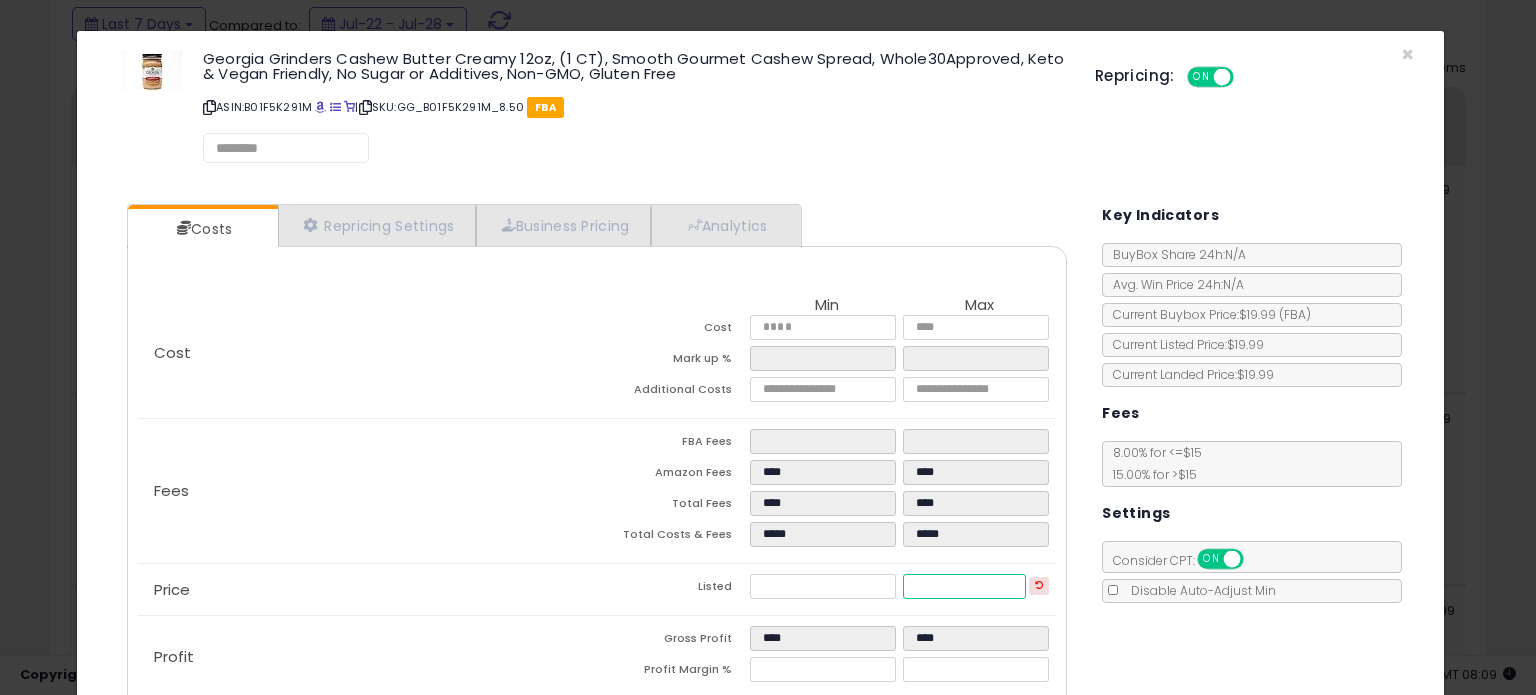 type on "****" 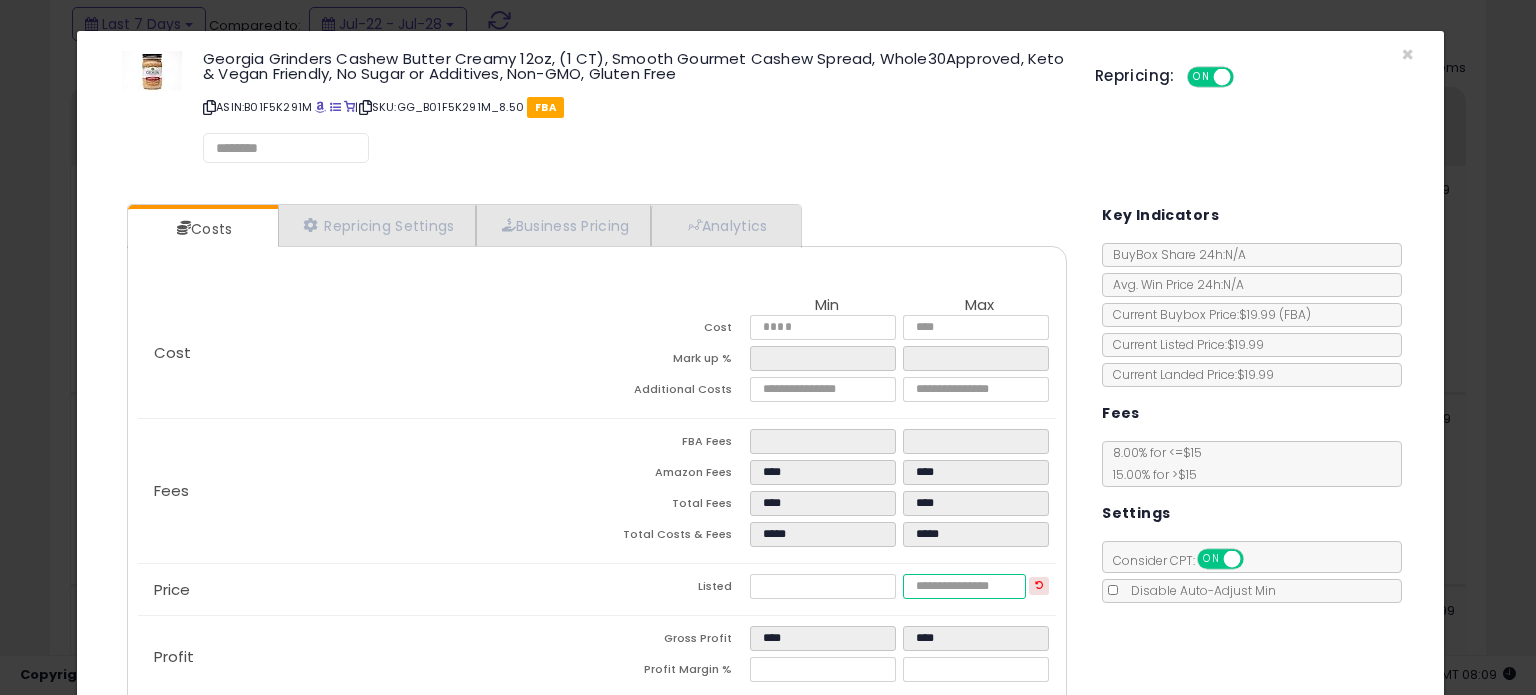 type on "****" 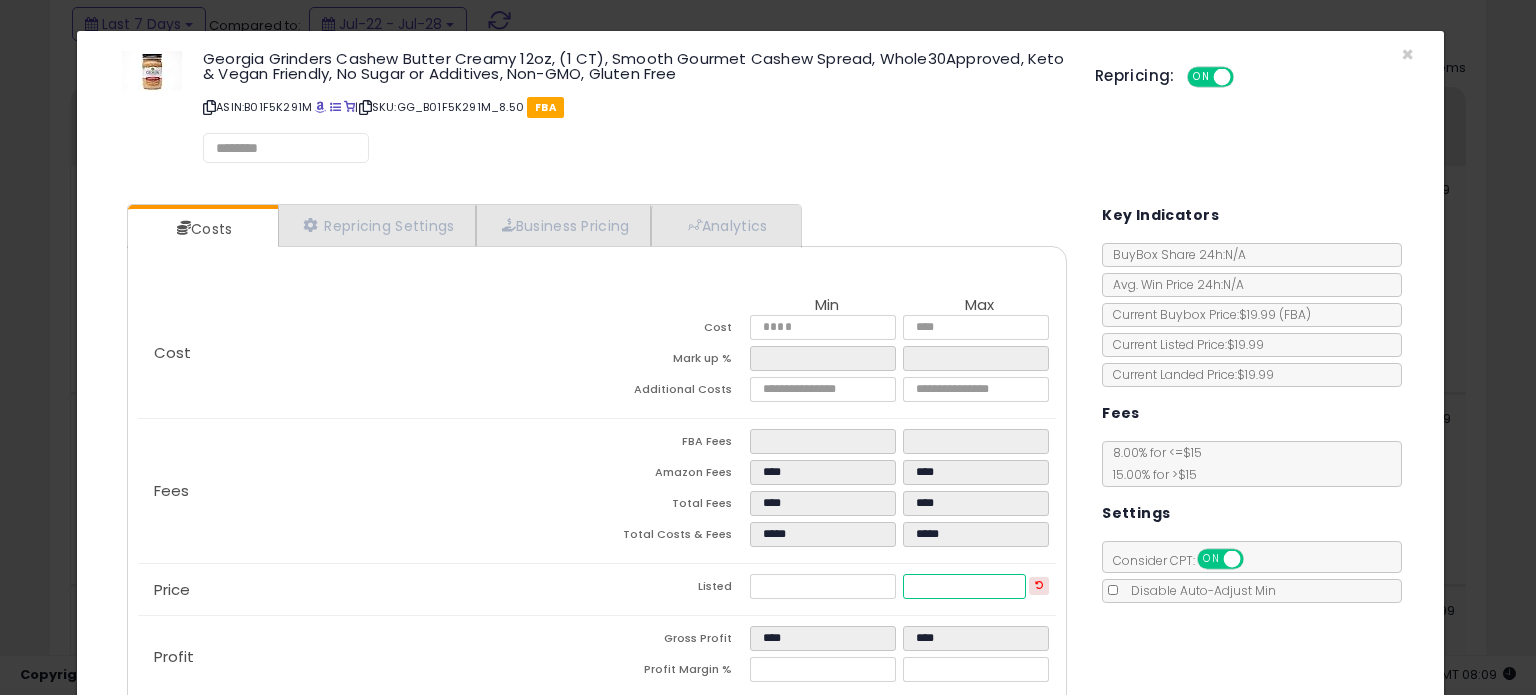 type on "****" 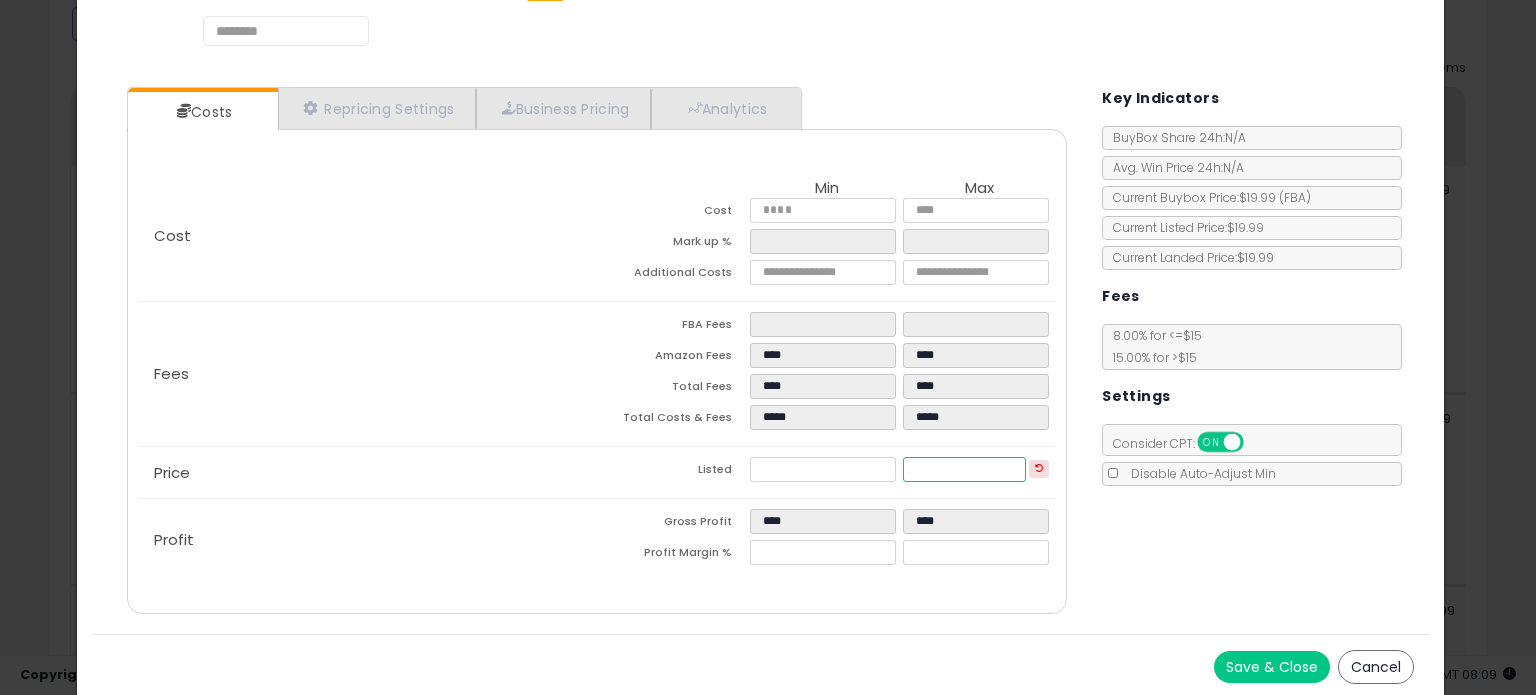 scroll, scrollTop: 120, scrollLeft: 0, axis: vertical 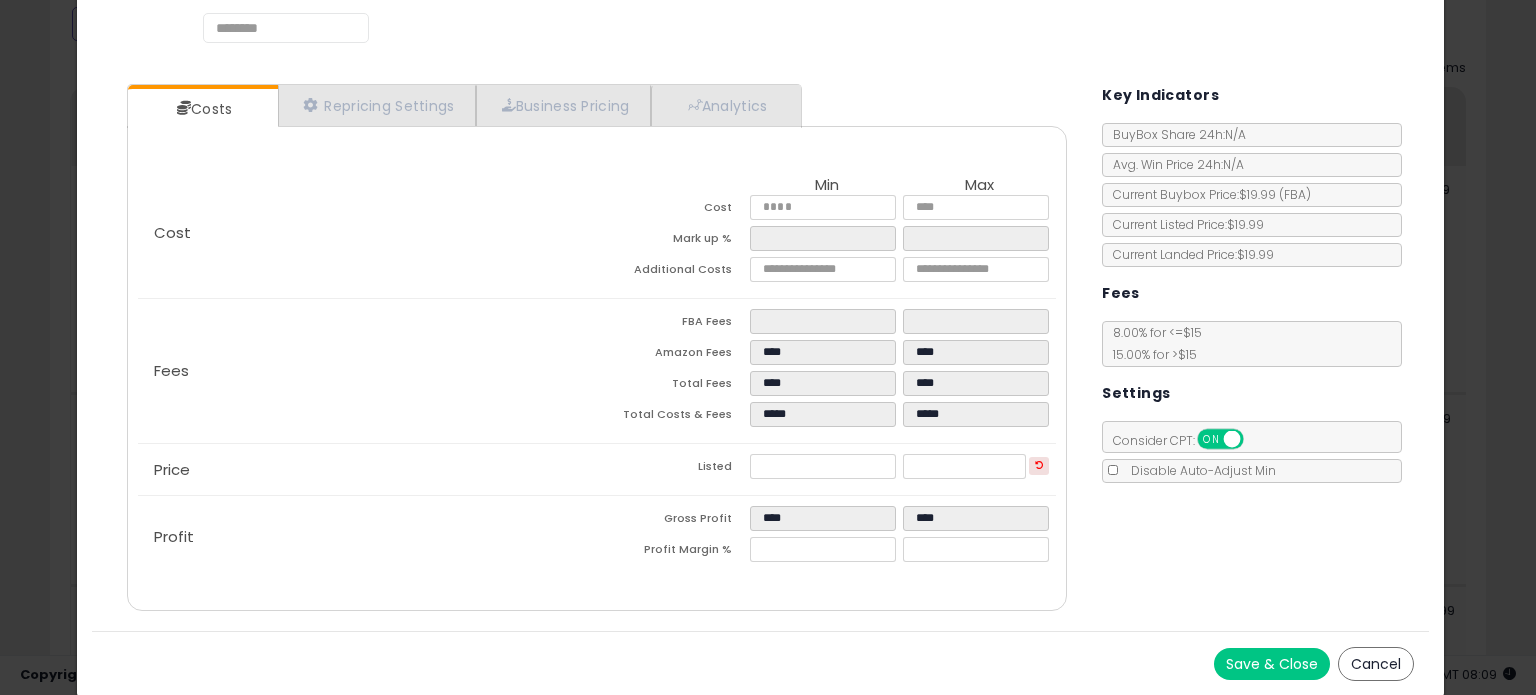 click on "Save & Close" at bounding box center (1272, 664) 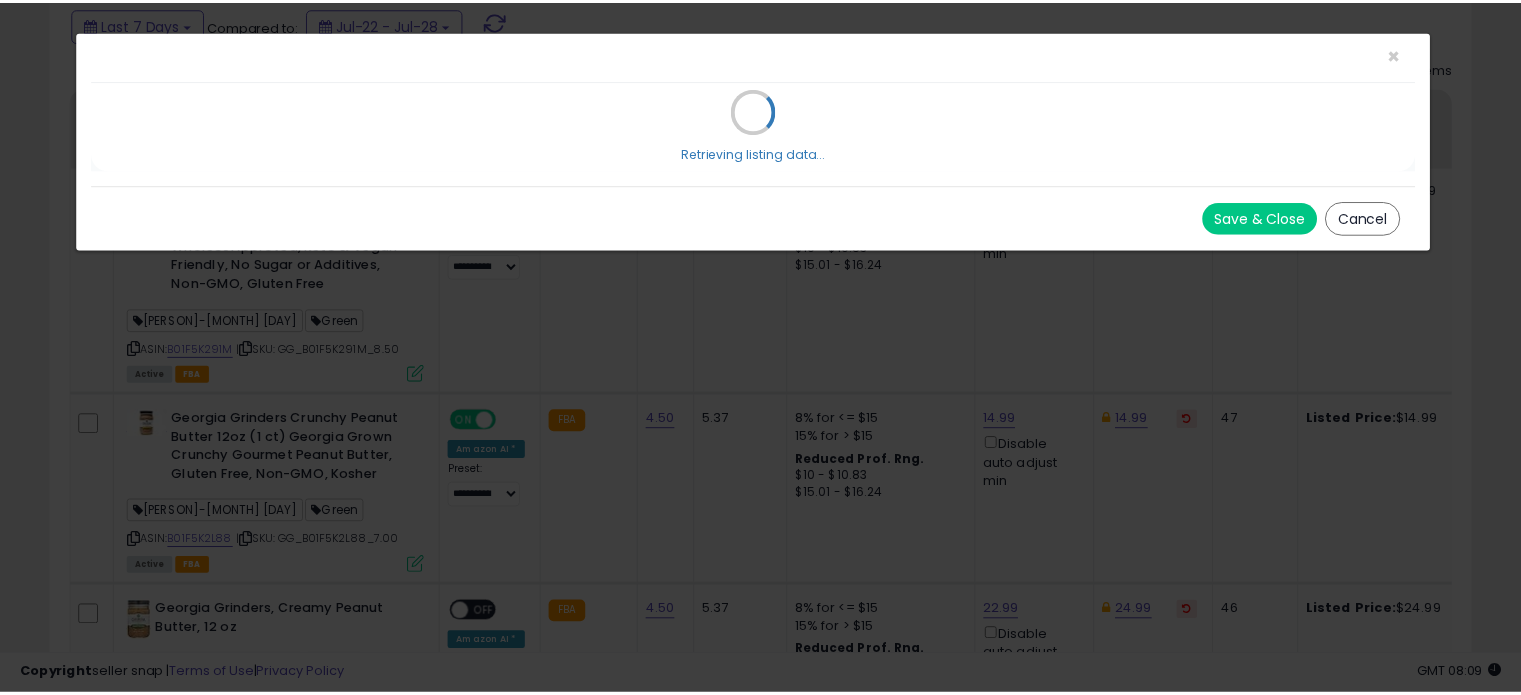 scroll, scrollTop: 0, scrollLeft: 0, axis: both 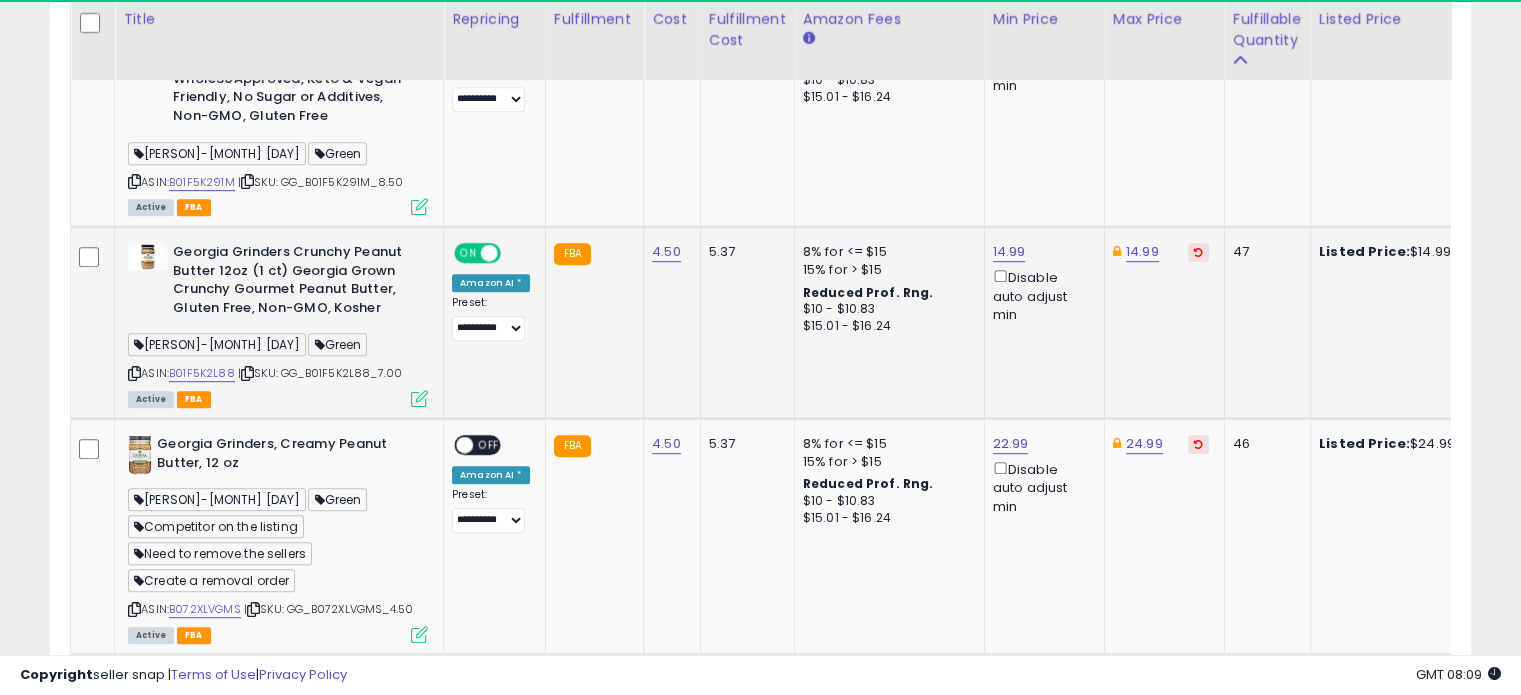 click at bounding box center (419, 398) 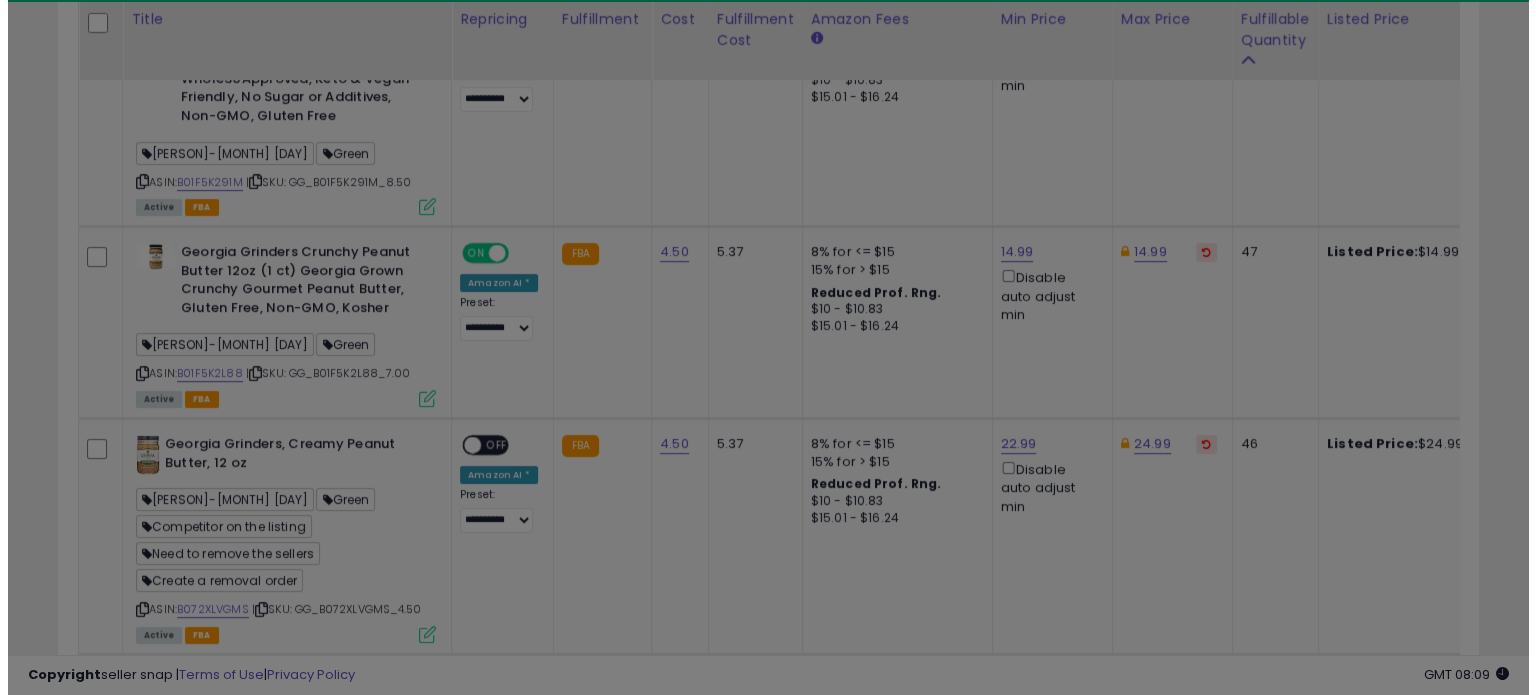 scroll, scrollTop: 999589, scrollLeft: 999168, axis: both 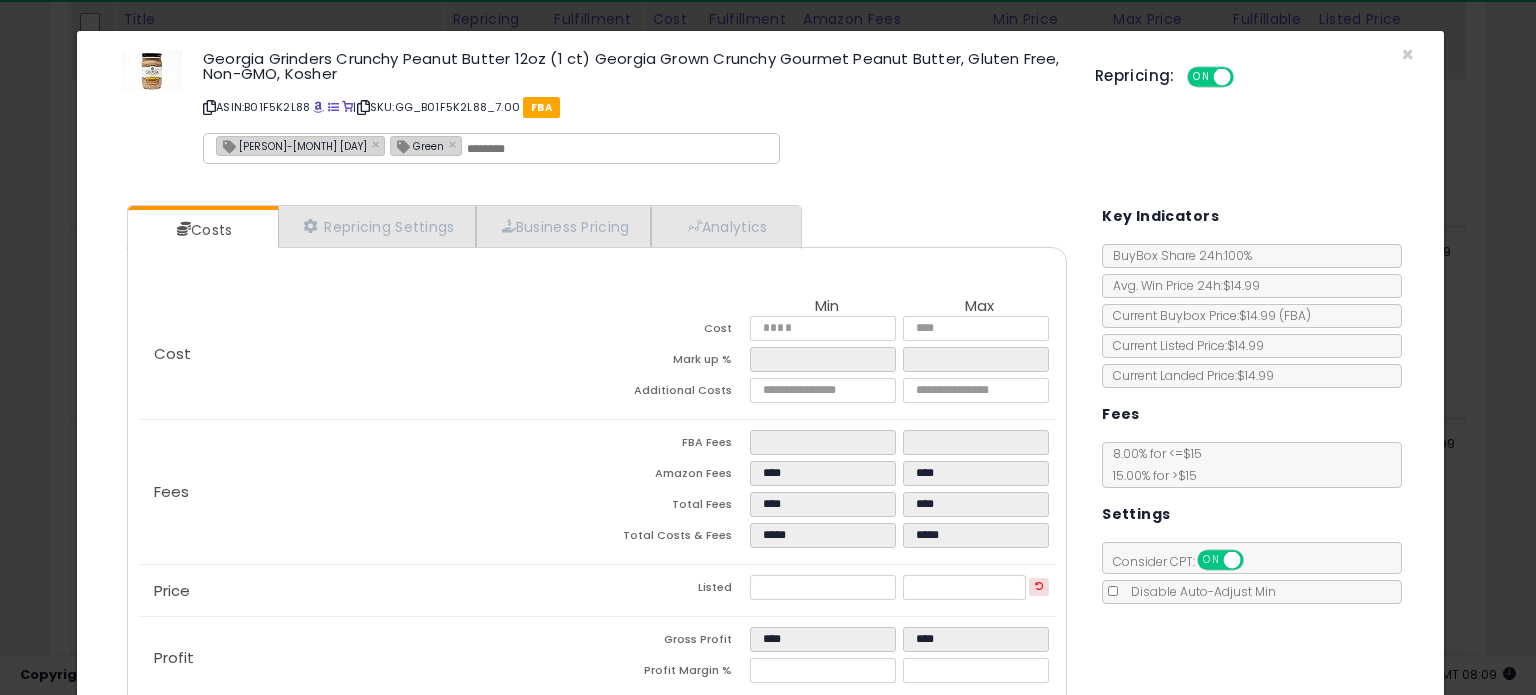 click on "[PERSON]-[MONTH] [DAY]" at bounding box center [292, 145] 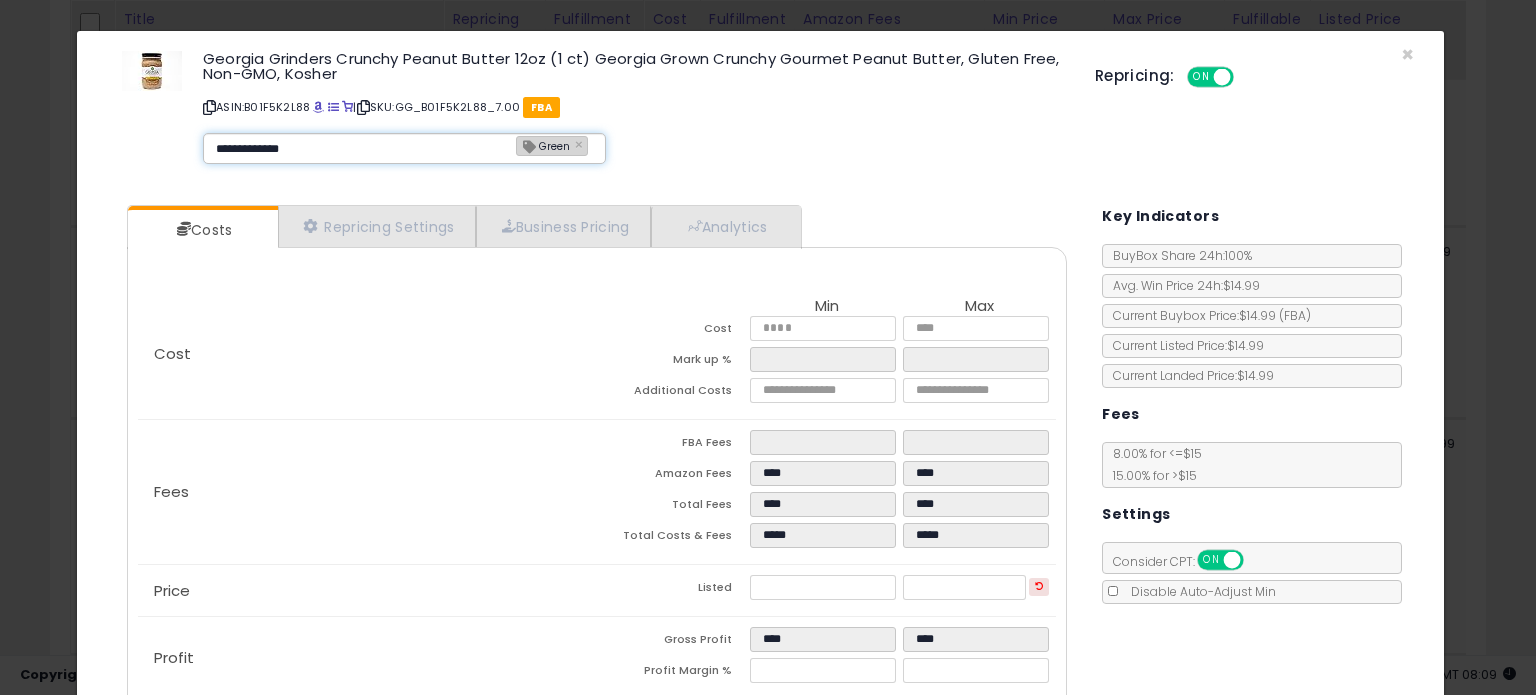type on "**********" 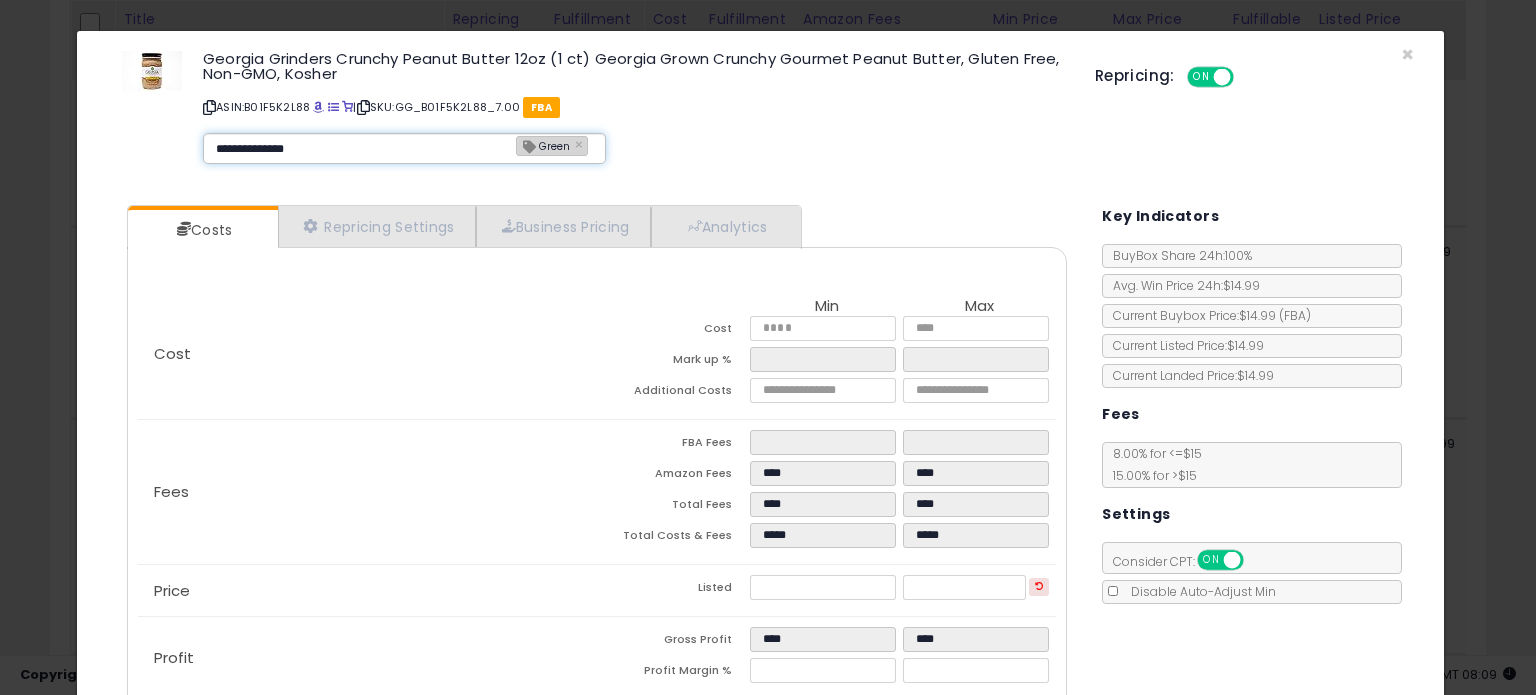 type 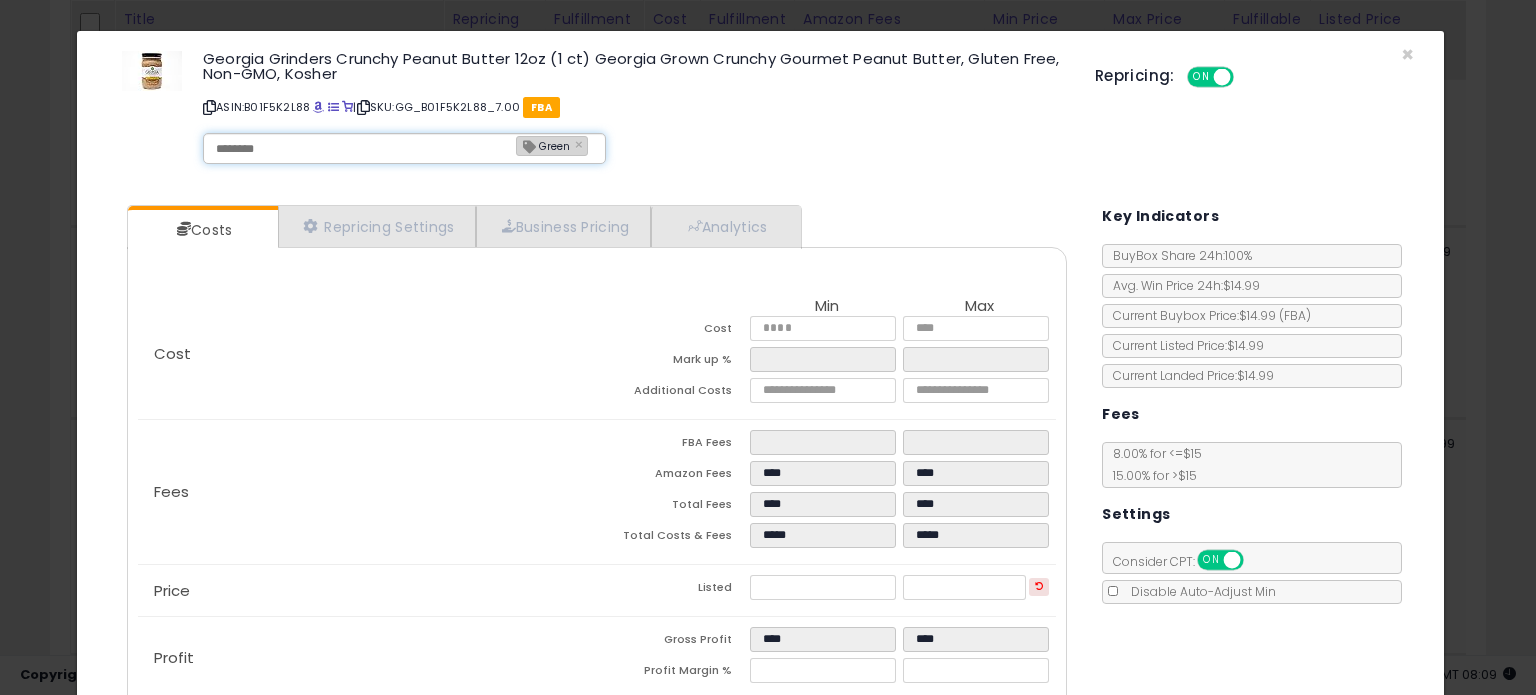 type on "**********" 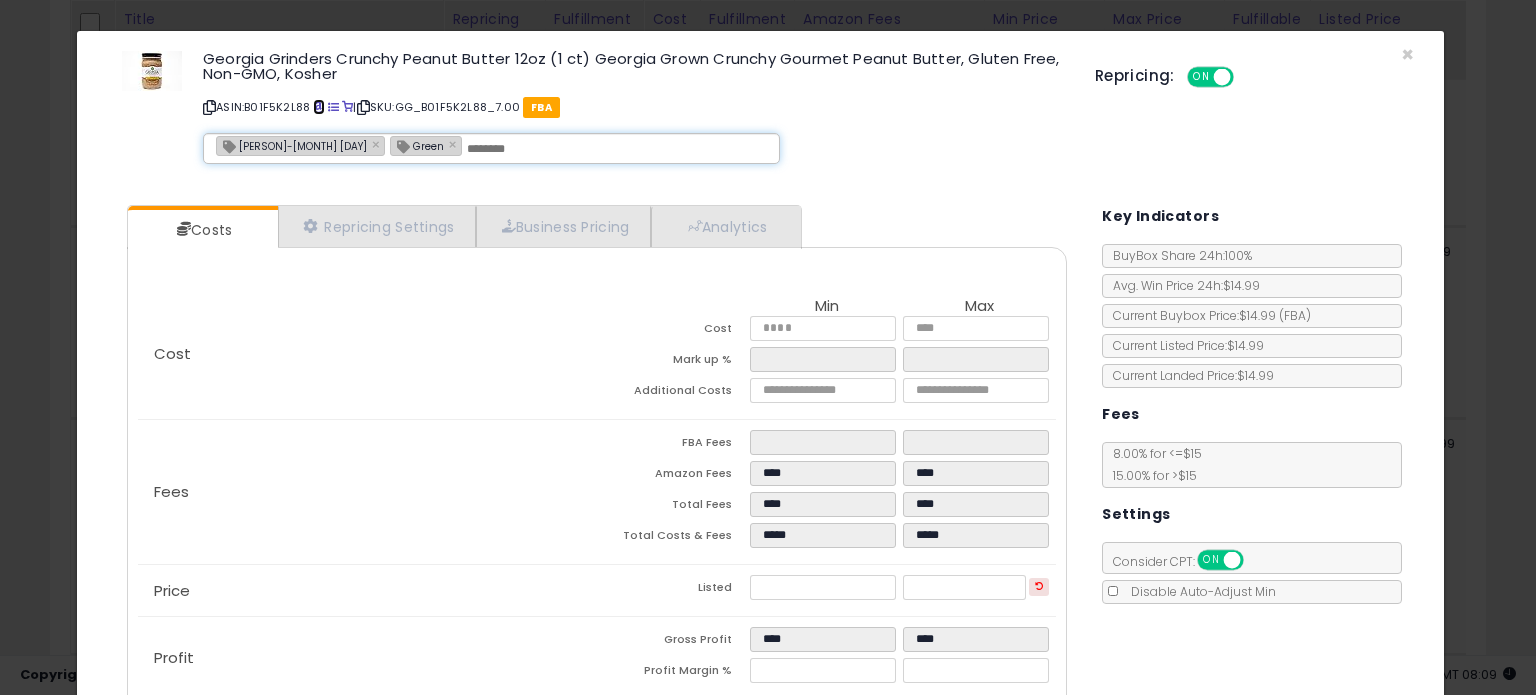 click at bounding box center [318, 107] 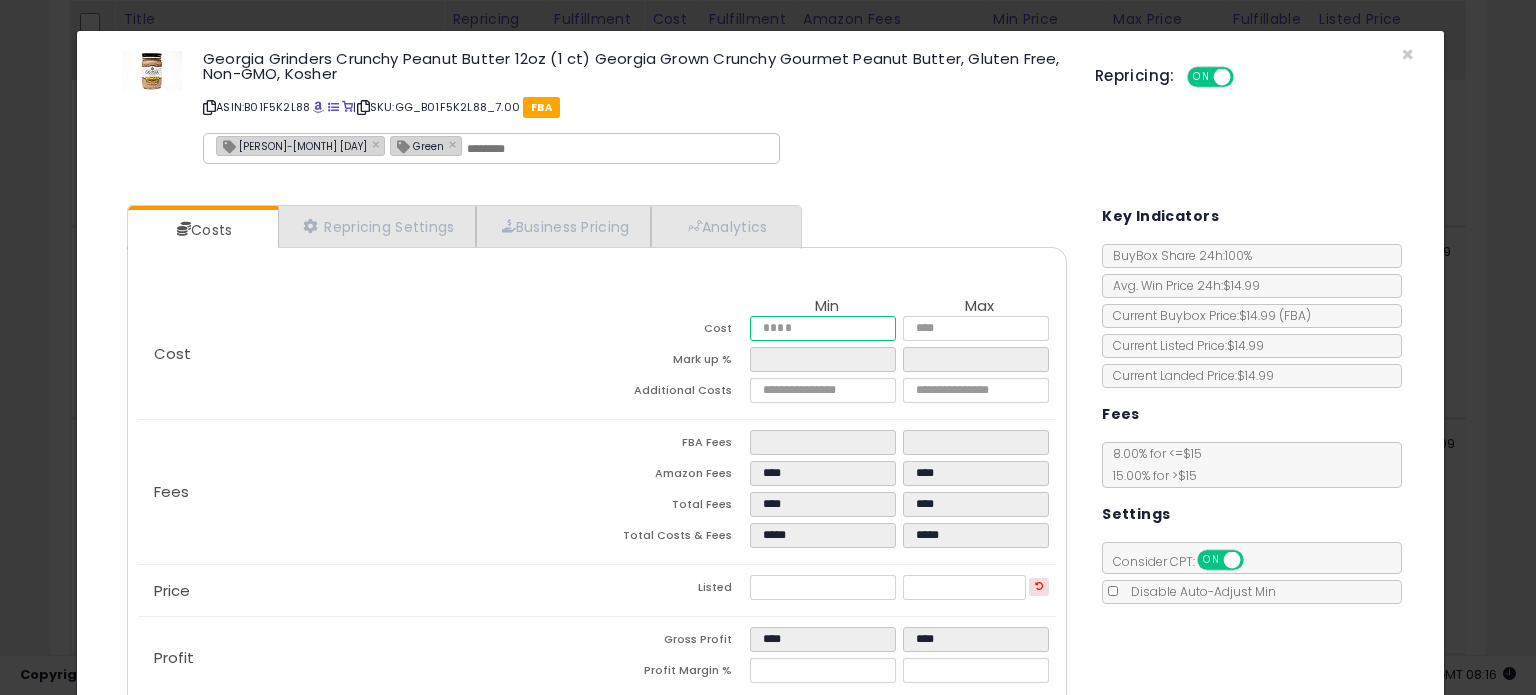 click on "****" at bounding box center (822, 328) 